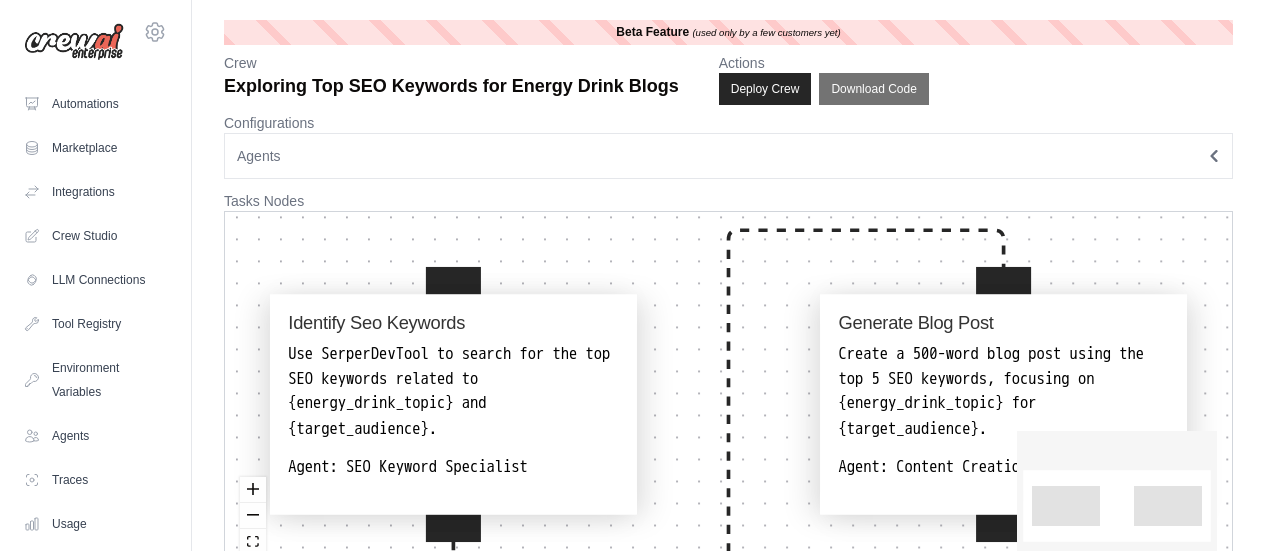 scroll, scrollTop: 0, scrollLeft: 0, axis: both 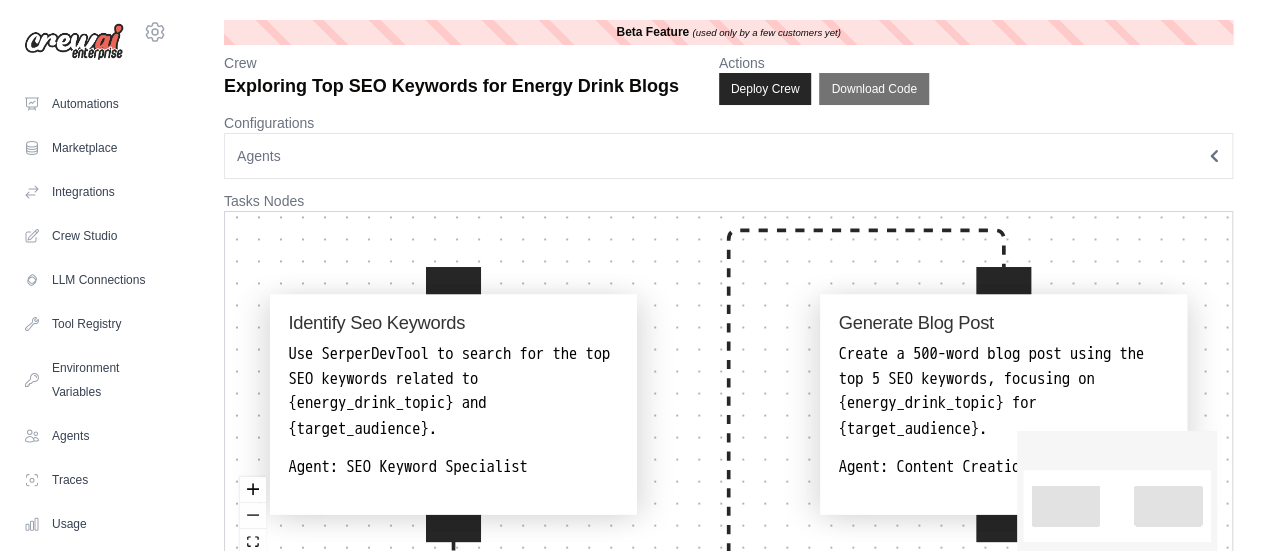click on "Agents" at bounding box center [728, 156] 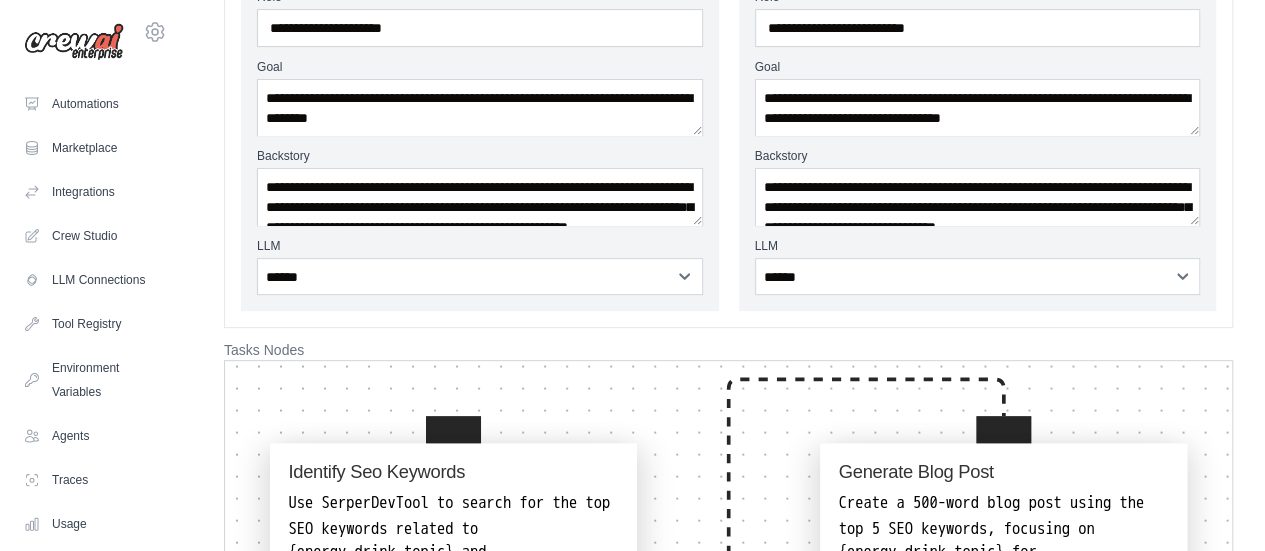 scroll, scrollTop: 262, scrollLeft: 0, axis: vertical 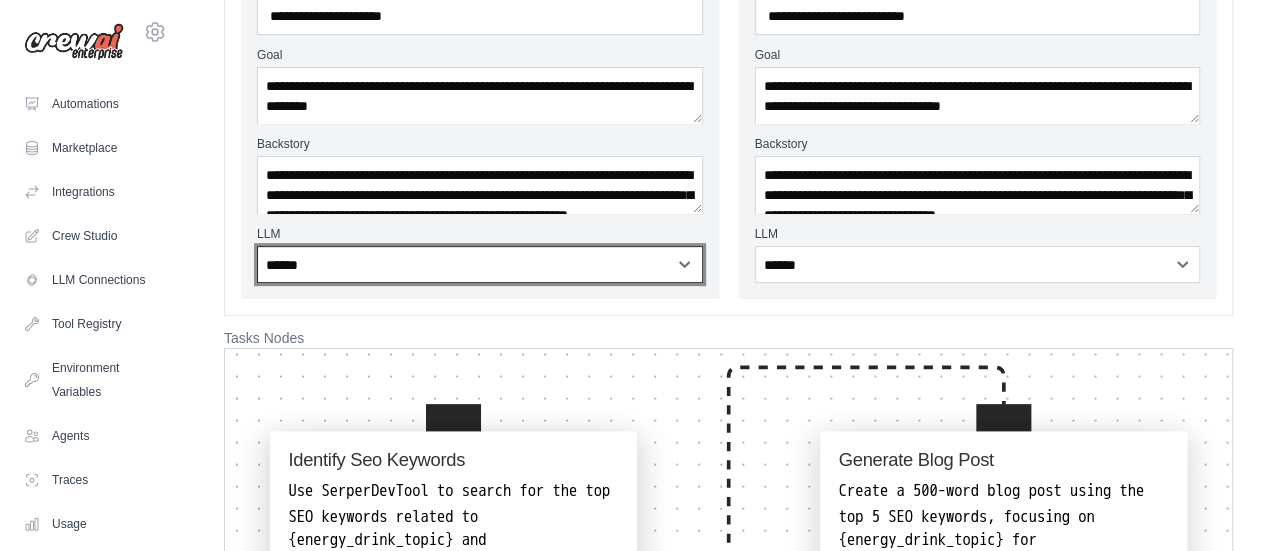 click on "**********" at bounding box center (480, 264) 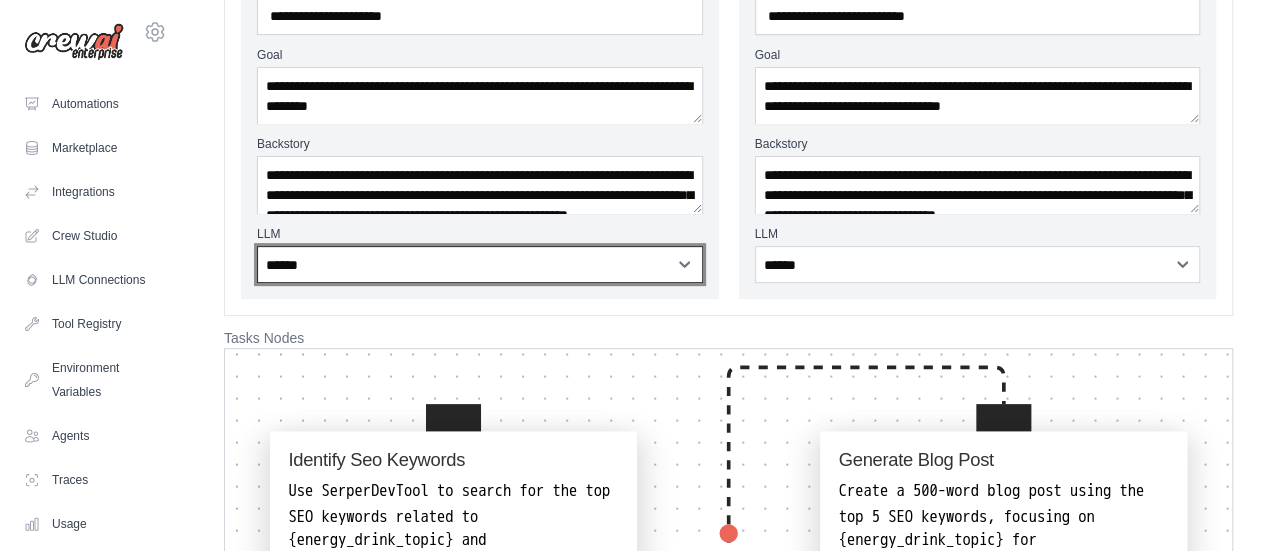 select on "**********" 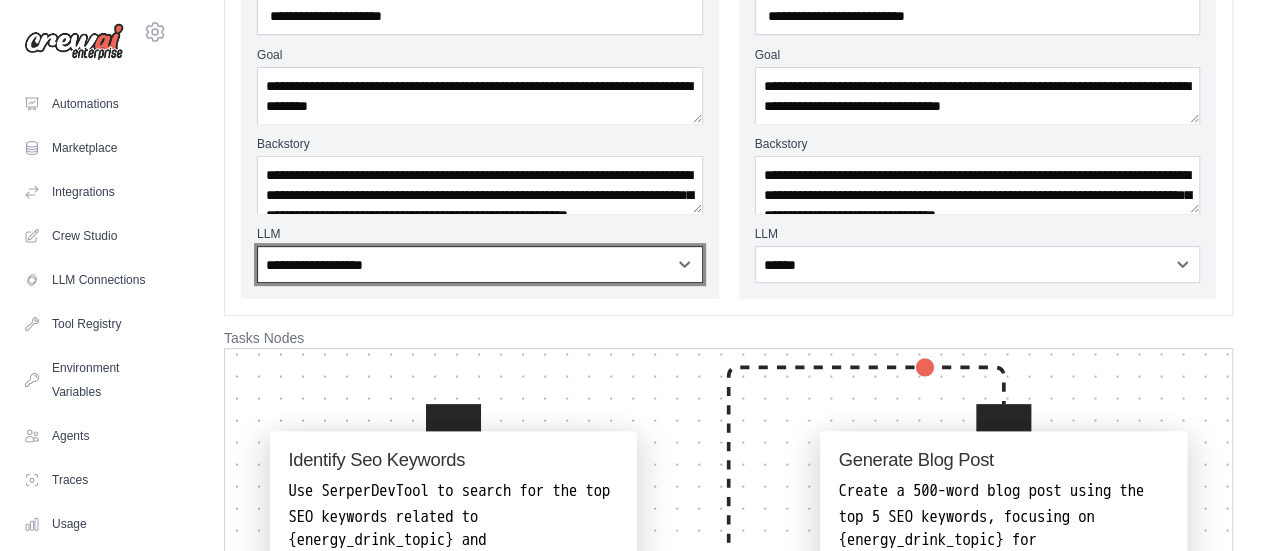 click on "**********" at bounding box center (480, 264) 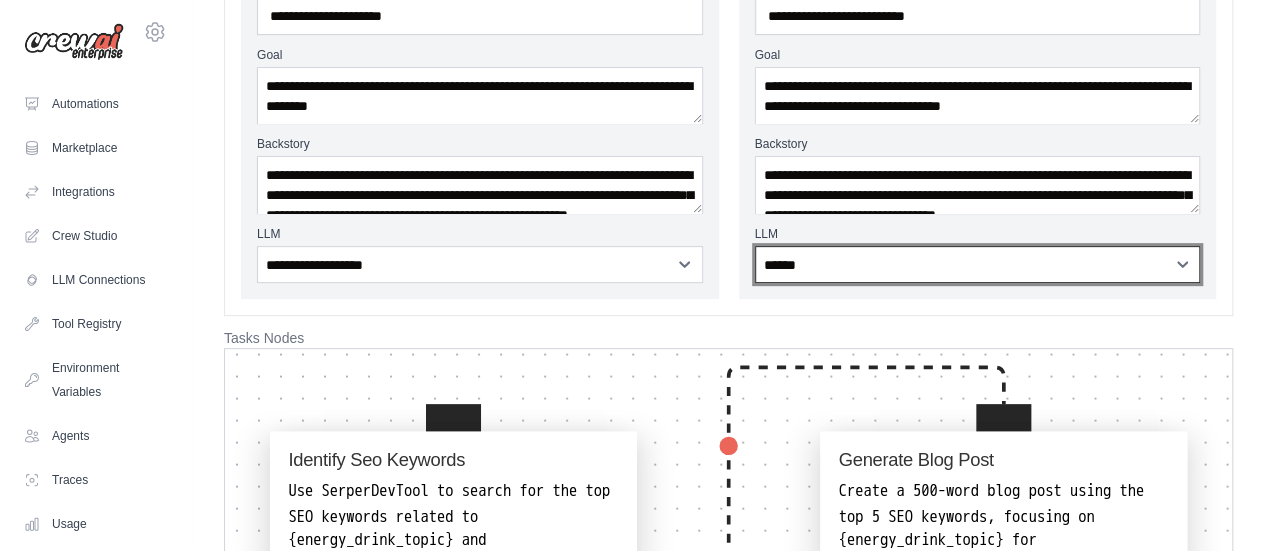 click on "**********" at bounding box center (978, 264) 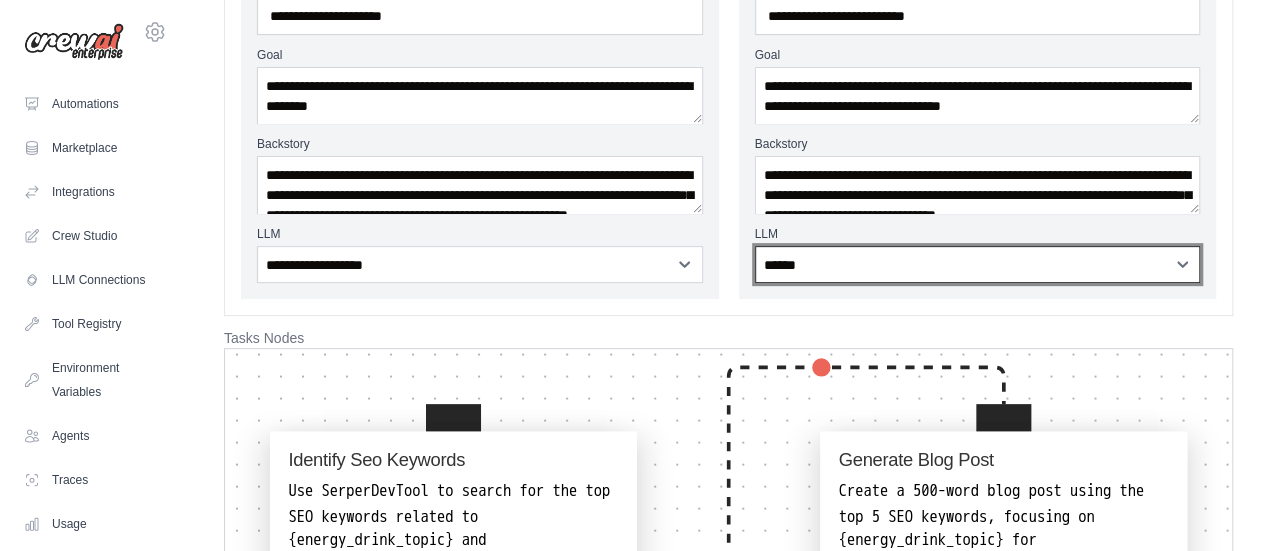 select on "**********" 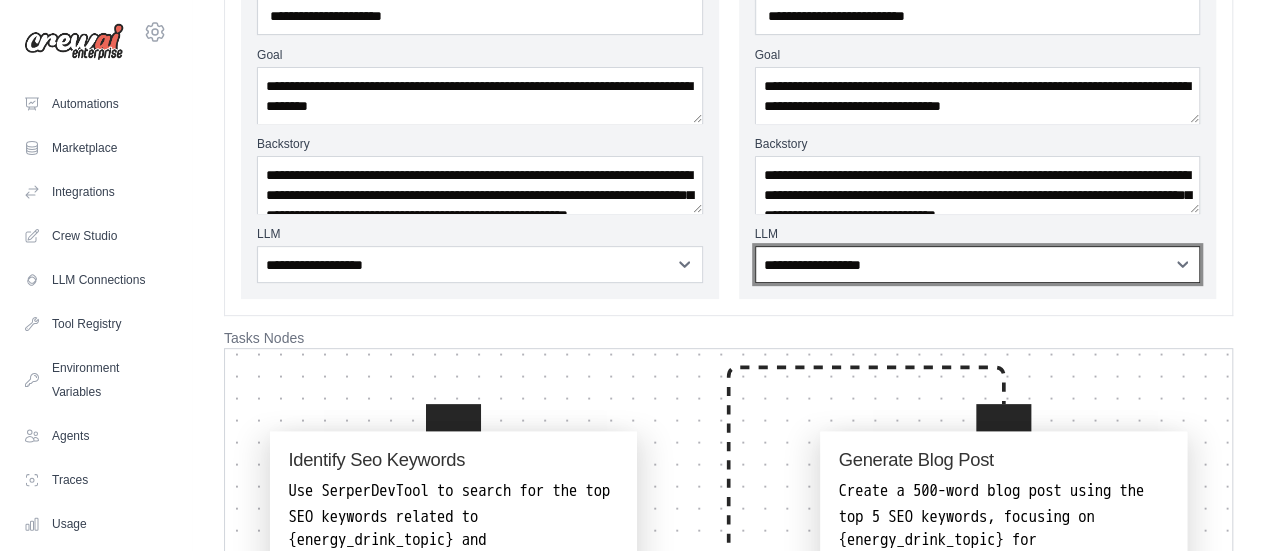 click on "**********" at bounding box center (978, 264) 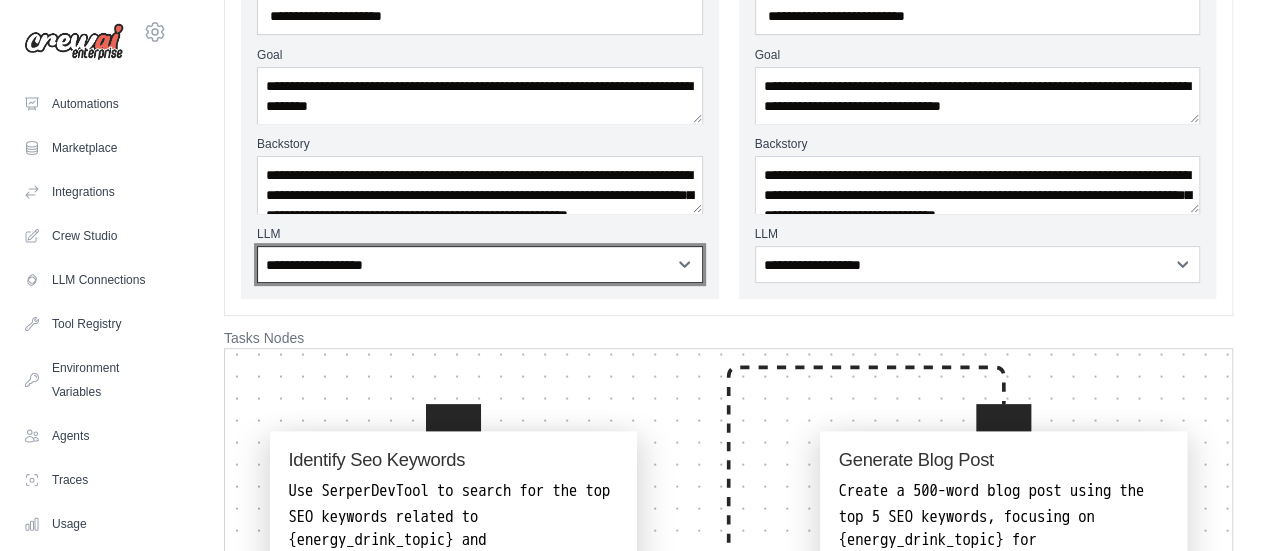 scroll, scrollTop: 0, scrollLeft: 0, axis: both 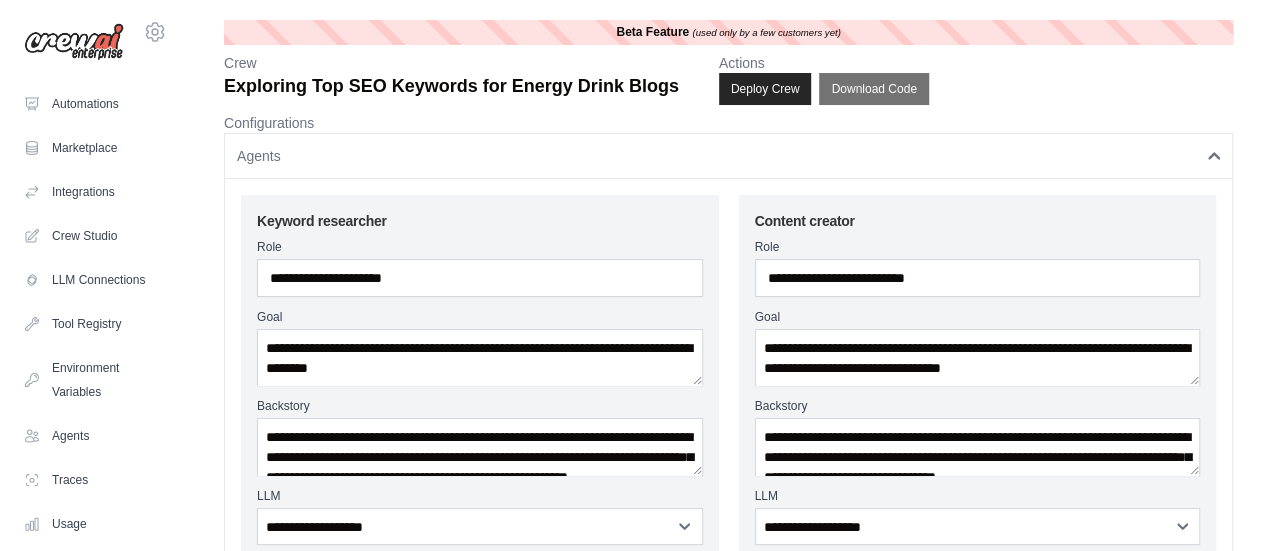click on "Agents" at bounding box center [728, 156] 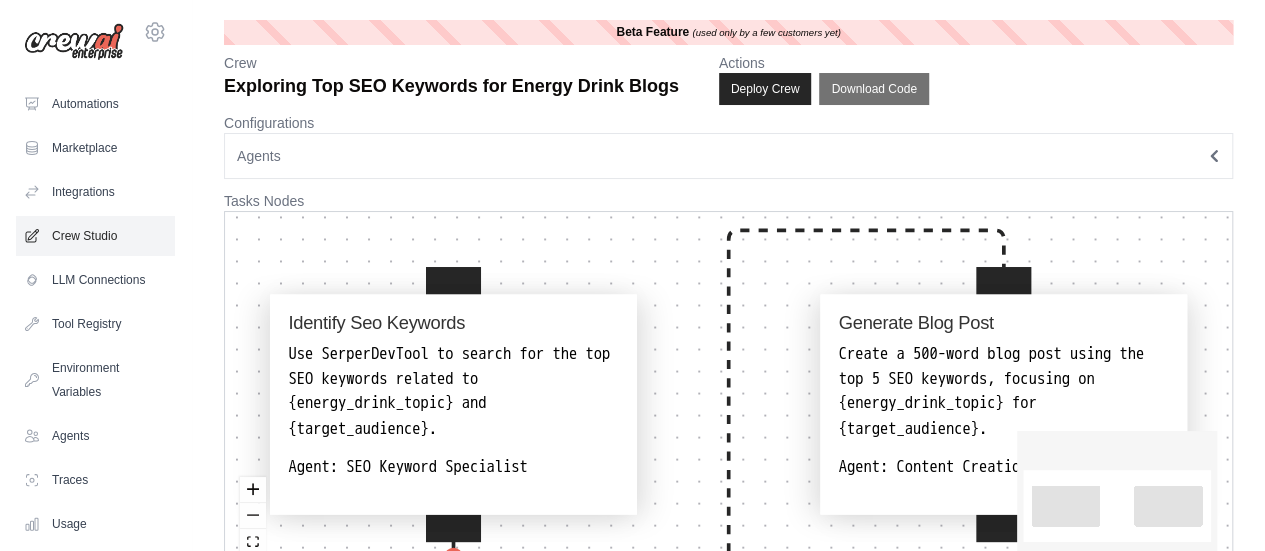 click on "Crew Studio" at bounding box center (95, 236) 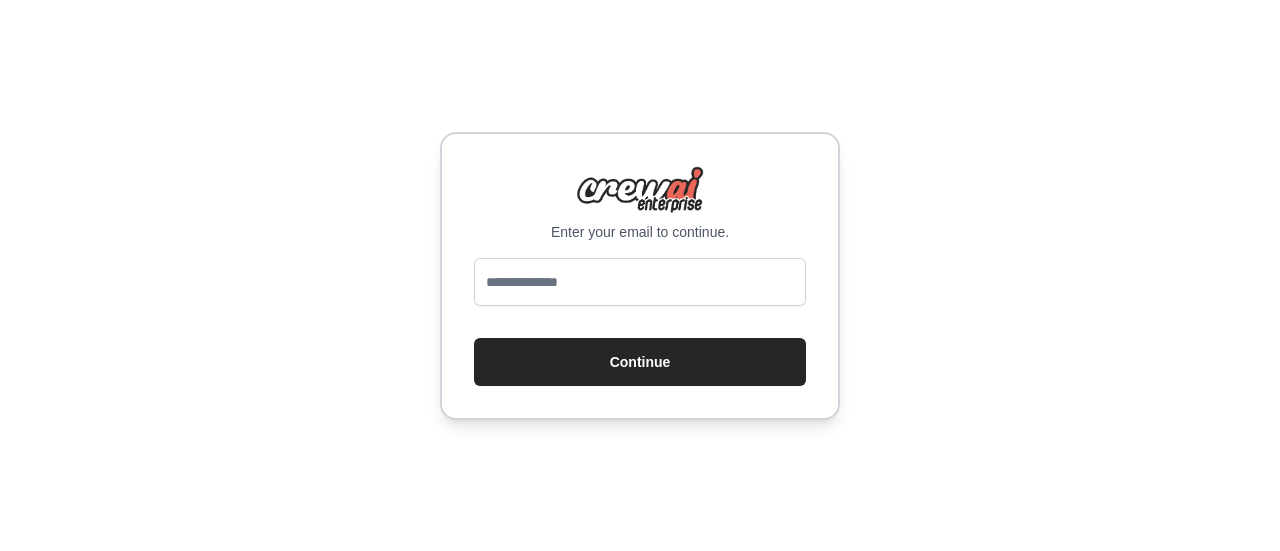 scroll, scrollTop: 0, scrollLeft: 0, axis: both 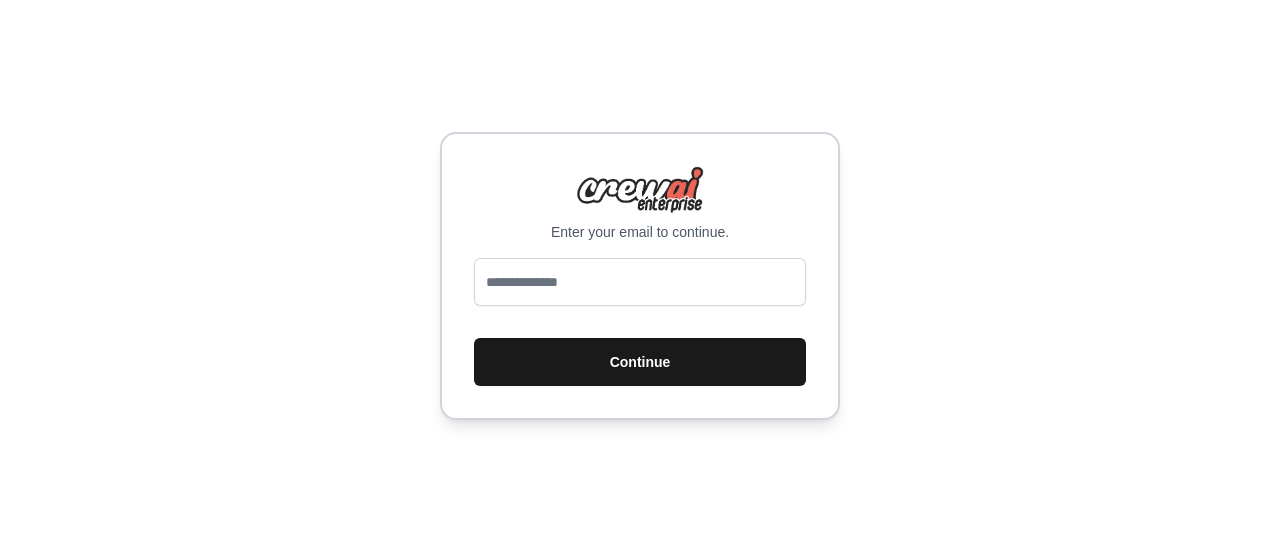 click on "Continue" at bounding box center [640, 362] 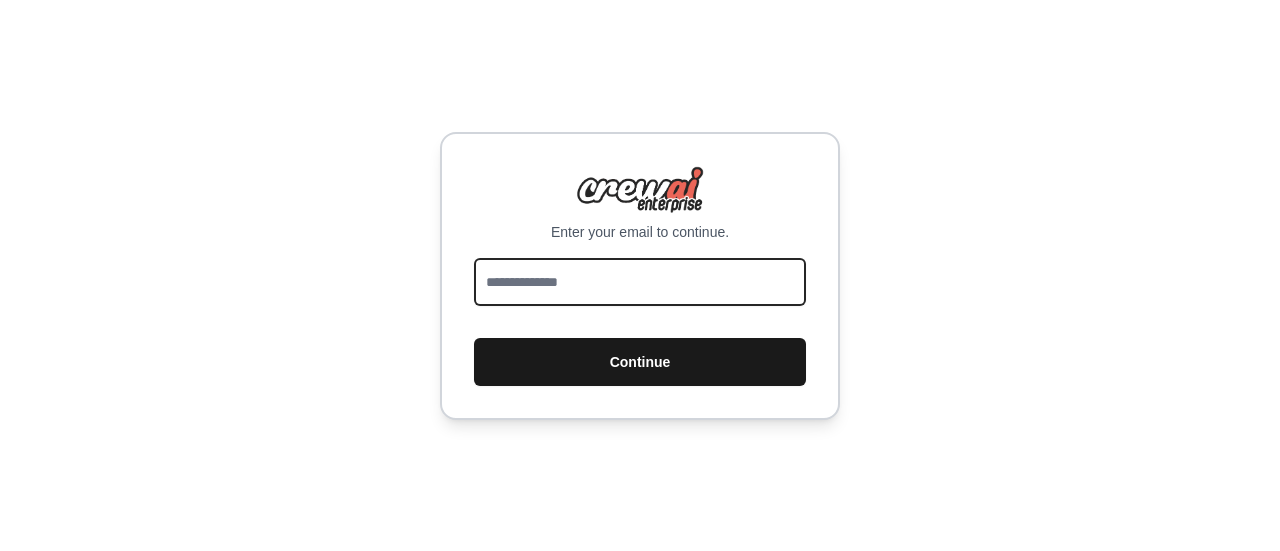 scroll, scrollTop: 0, scrollLeft: 0, axis: both 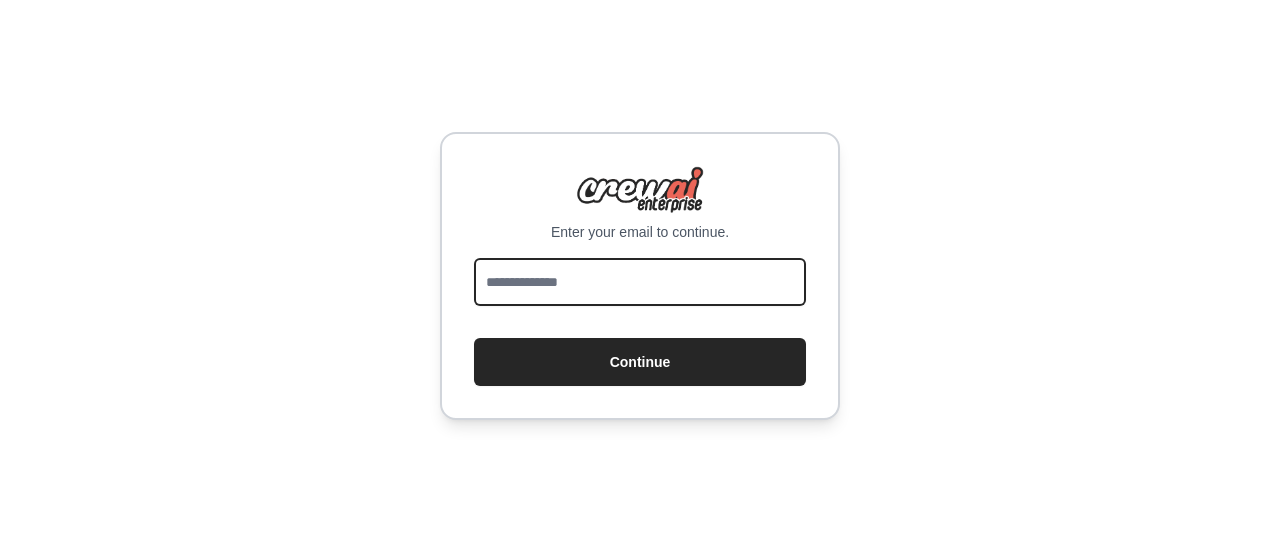 click at bounding box center [640, 282] 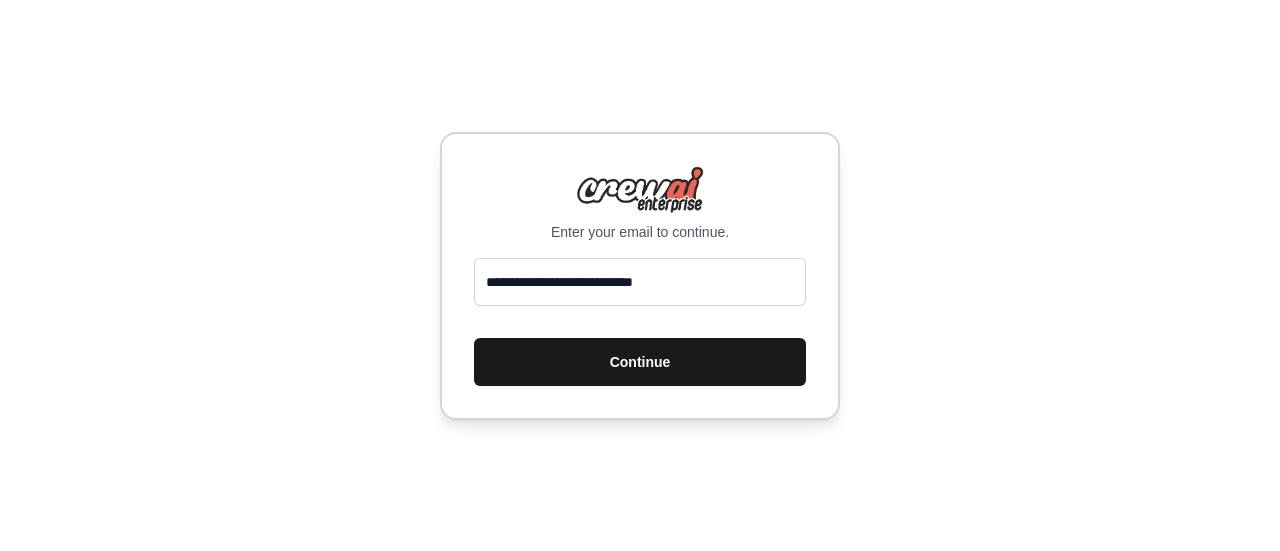 click on "Continue" at bounding box center [640, 362] 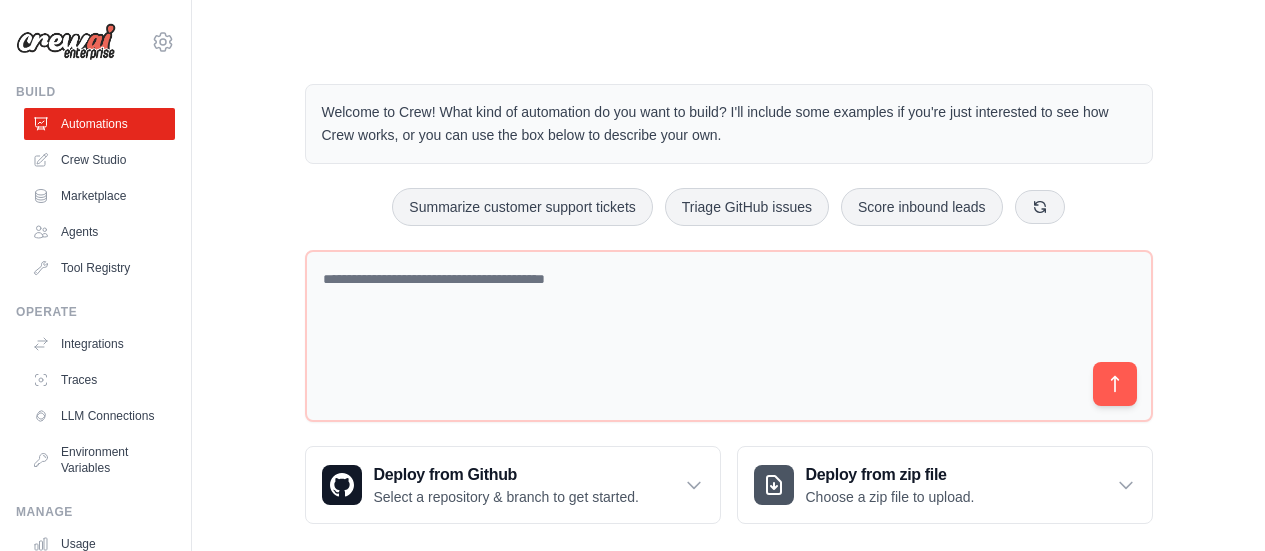scroll, scrollTop: 0, scrollLeft: 0, axis: both 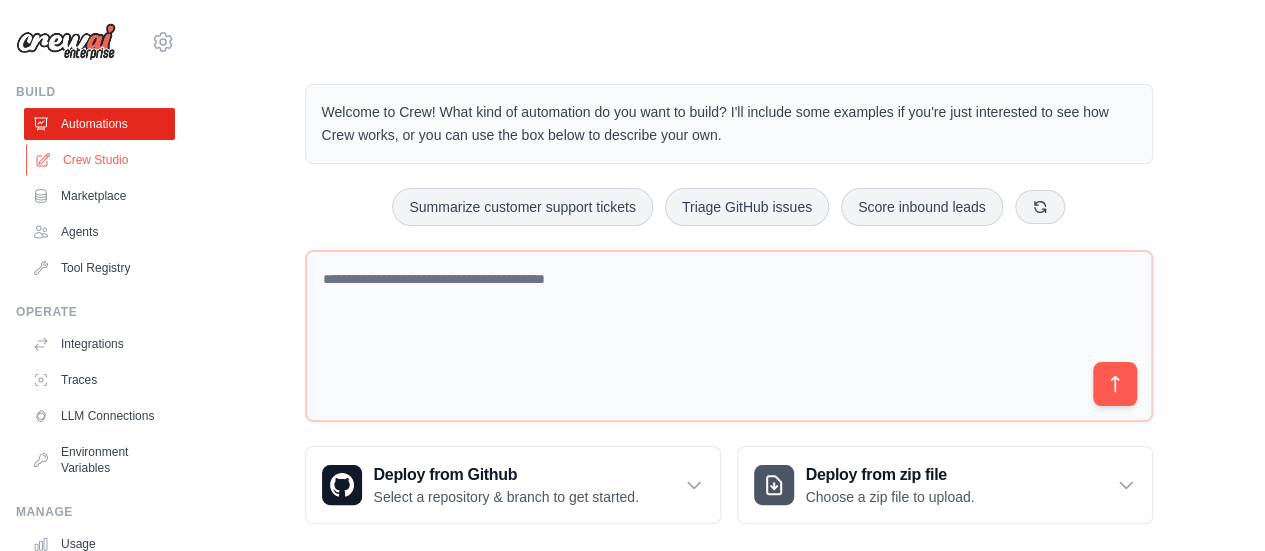 click on "Crew Studio" at bounding box center [101, 160] 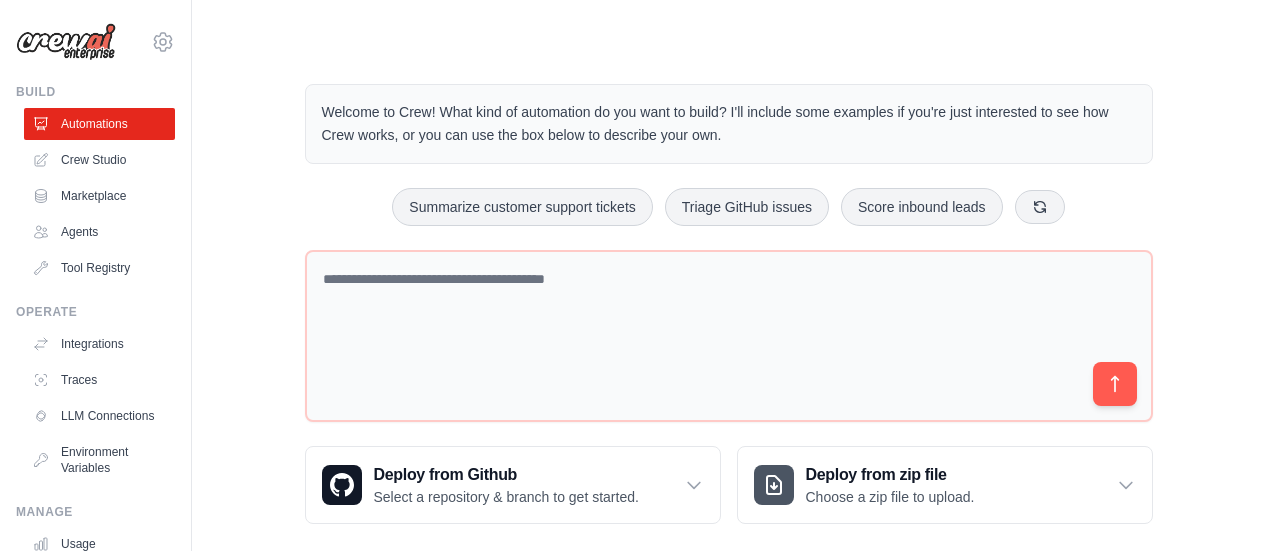 scroll, scrollTop: 0, scrollLeft: 0, axis: both 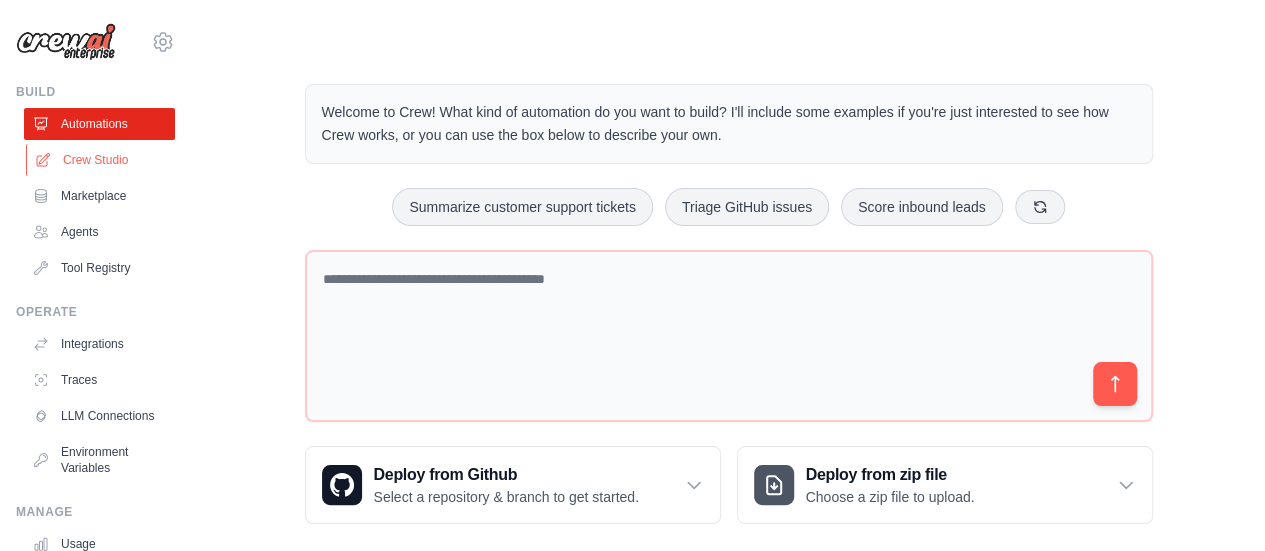 click on "Crew Studio" at bounding box center [101, 160] 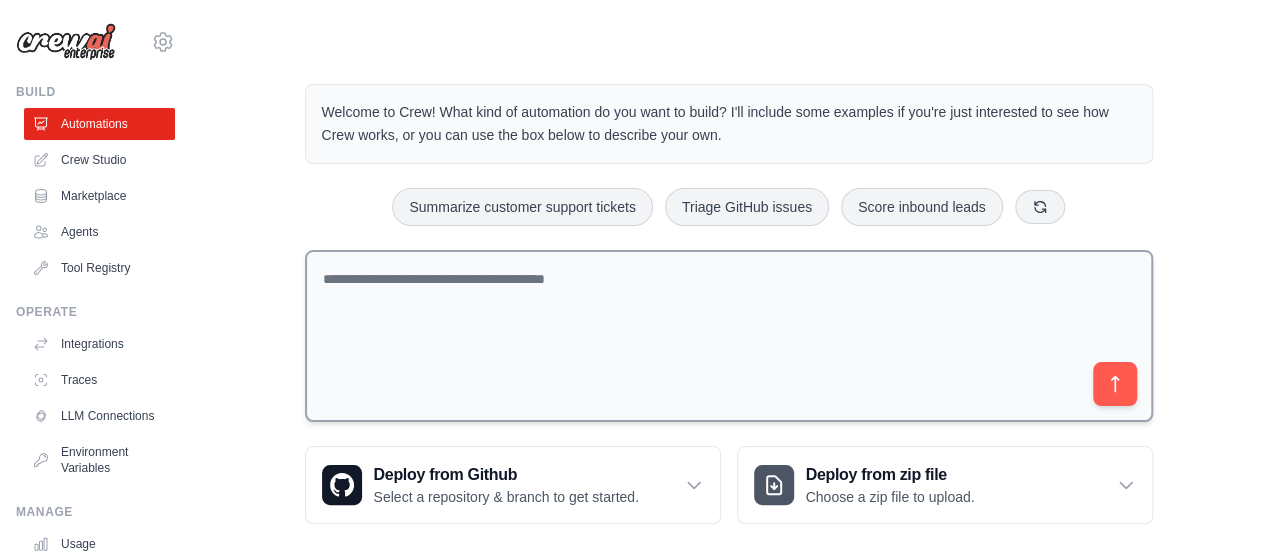 scroll, scrollTop: 22, scrollLeft: 0, axis: vertical 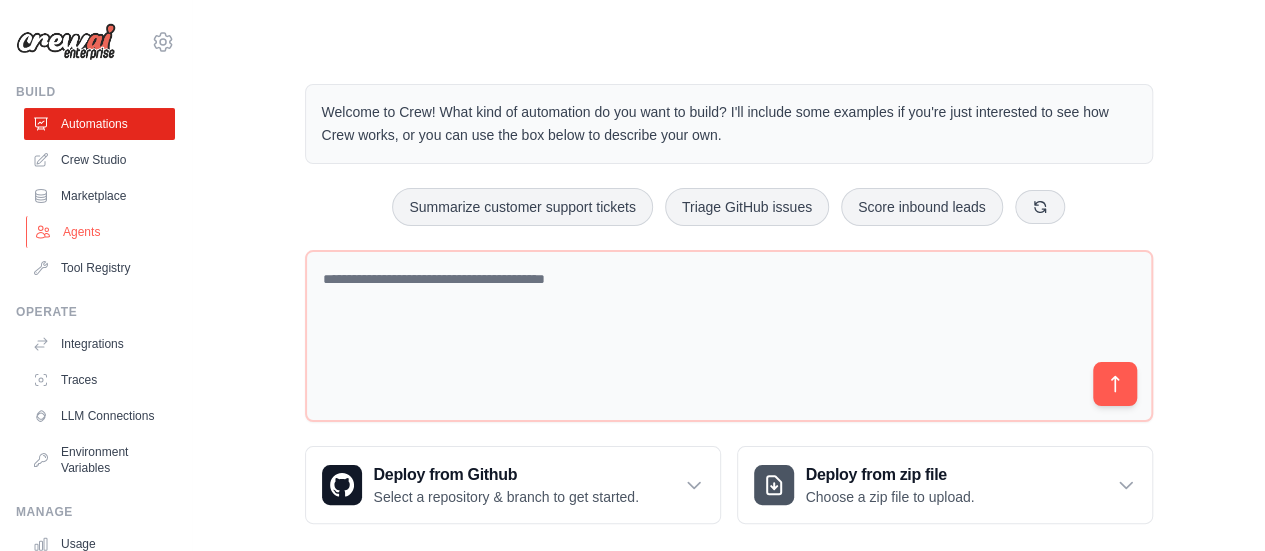 click on "Agents" at bounding box center [101, 232] 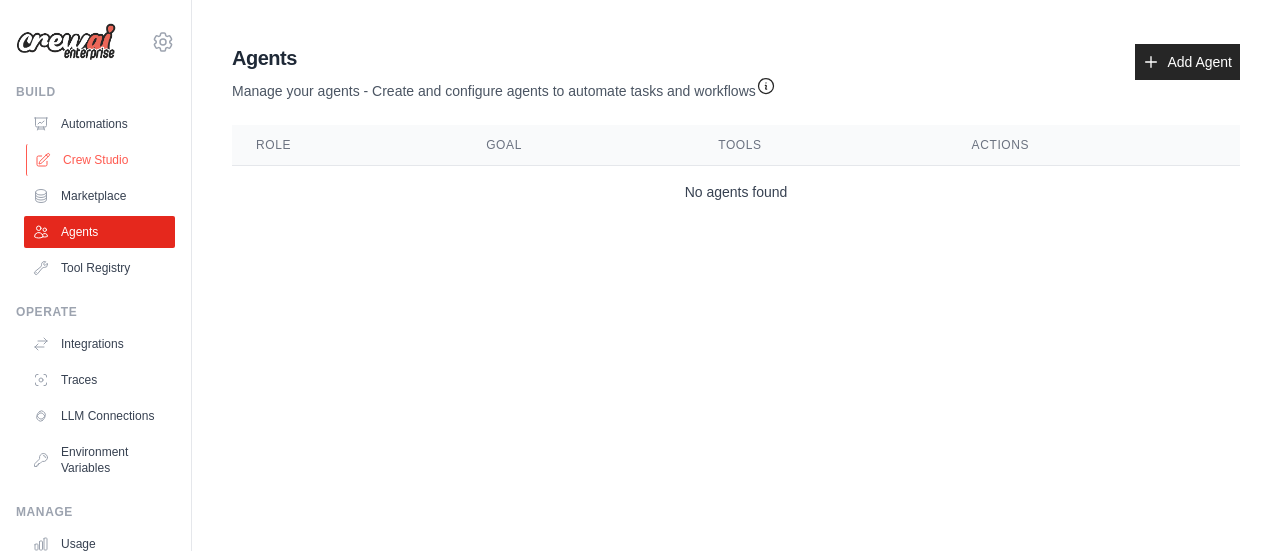 click on "Crew Studio" at bounding box center (101, 160) 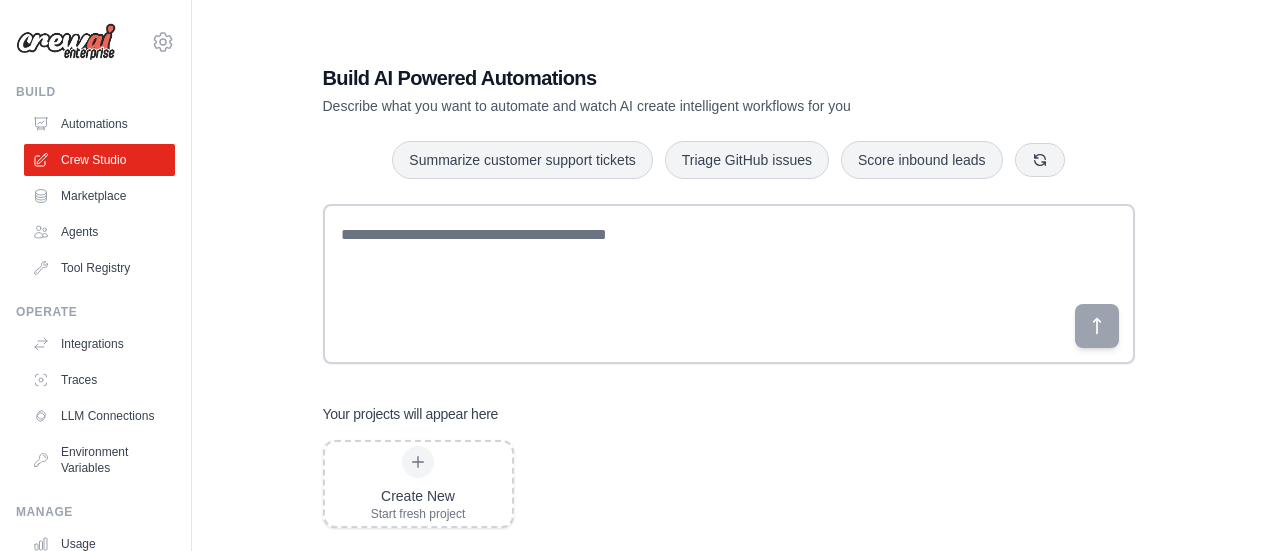 scroll, scrollTop: 0, scrollLeft: 0, axis: both 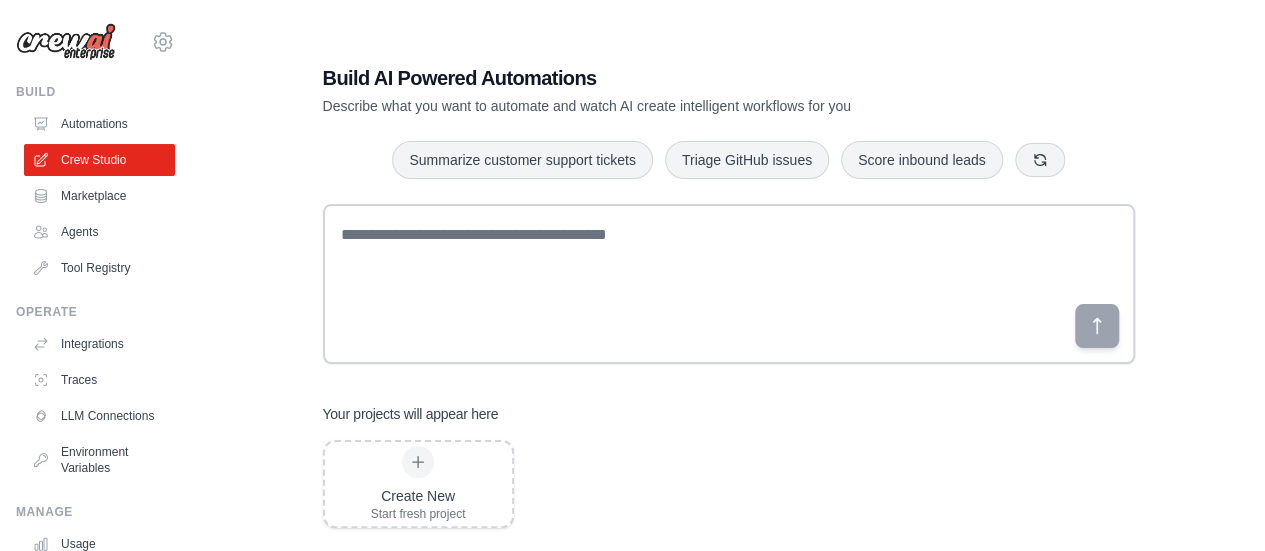 click on "Automations" at bounding box center [99, 124] 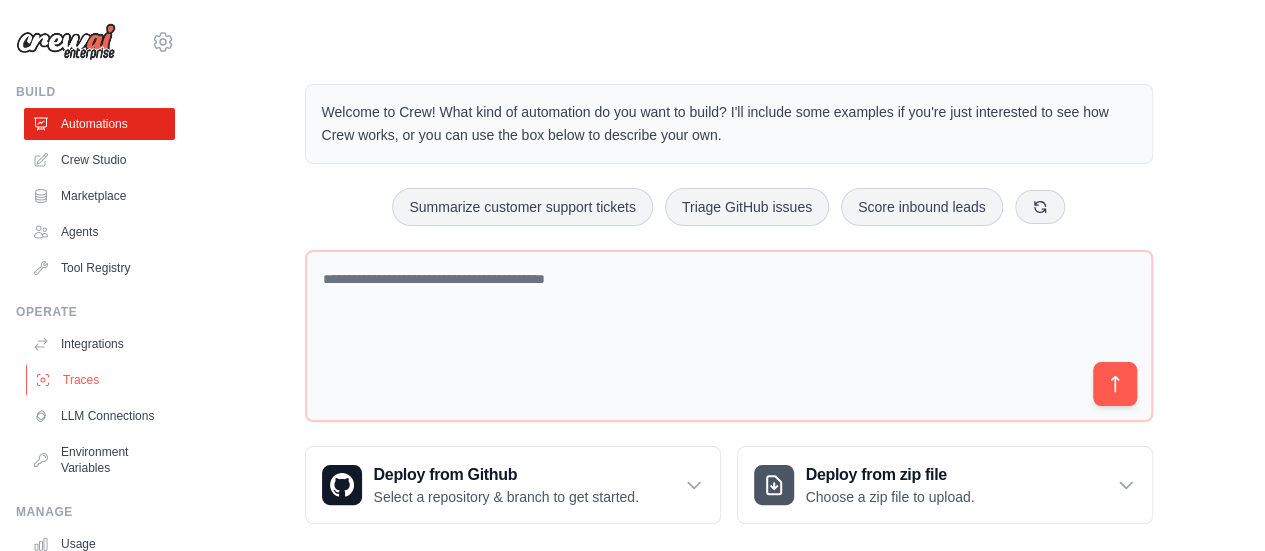 scroll, scrollTop: 100, scrollLeft: 0, axis: vertical 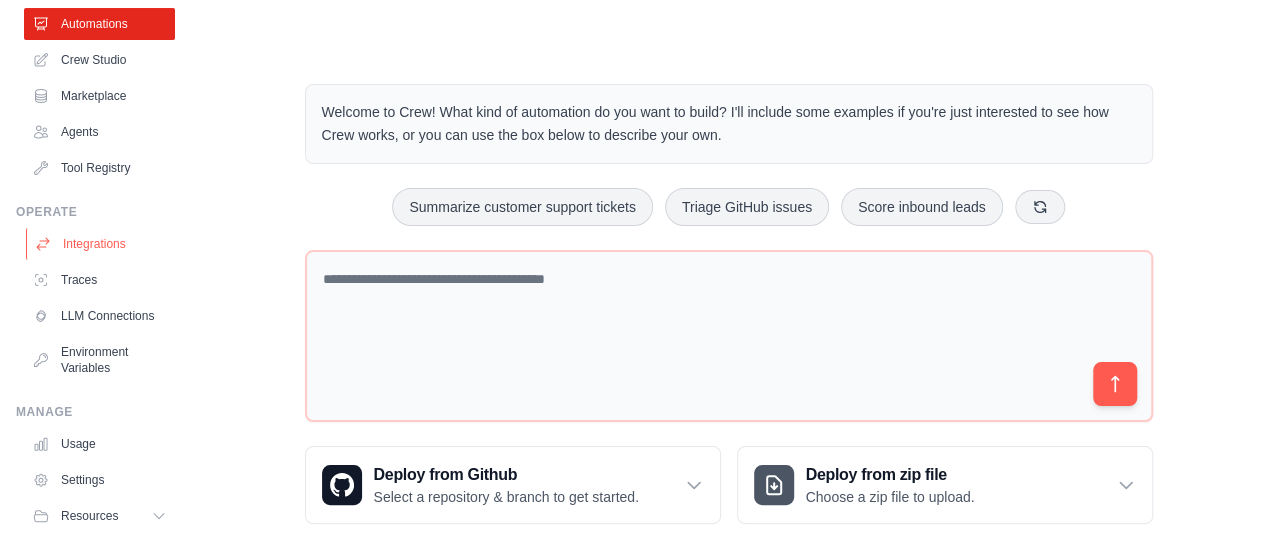 click on "Integrations" at bounding box center [101, 244] 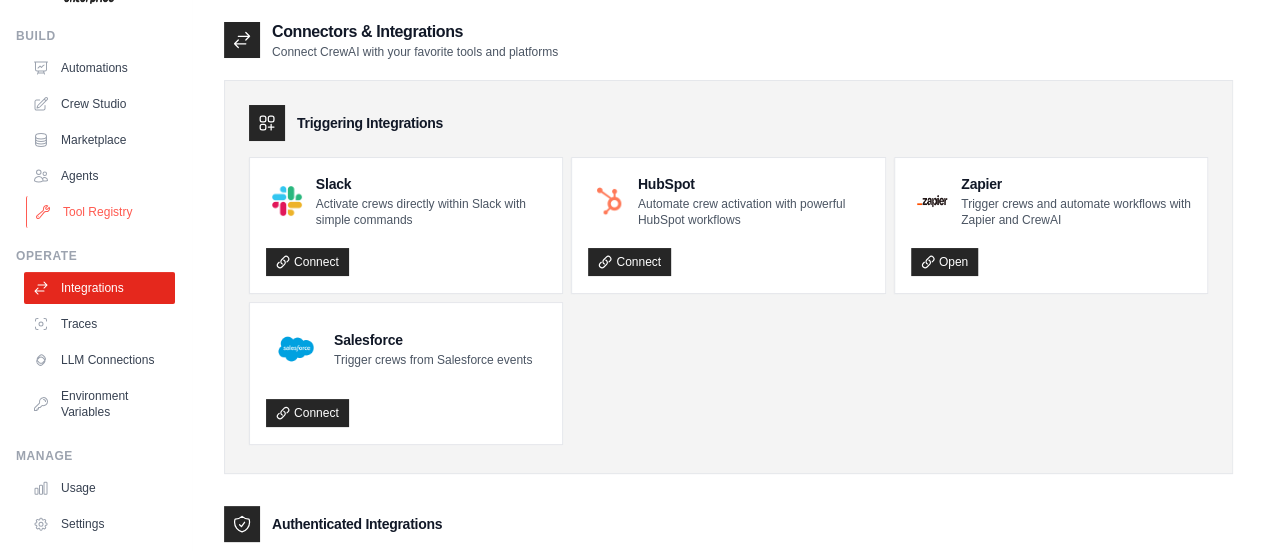 scroll, scrollTop: 100, scrollLeft: 0, axis: vertical 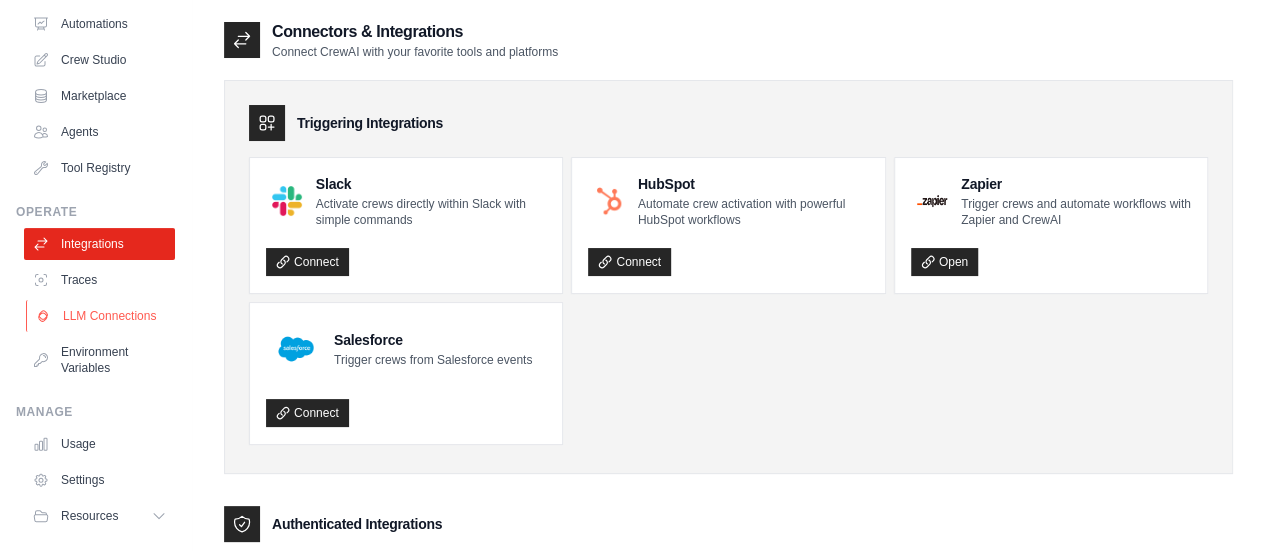 click on "LLM Connections" at bounding box center [101, 316] 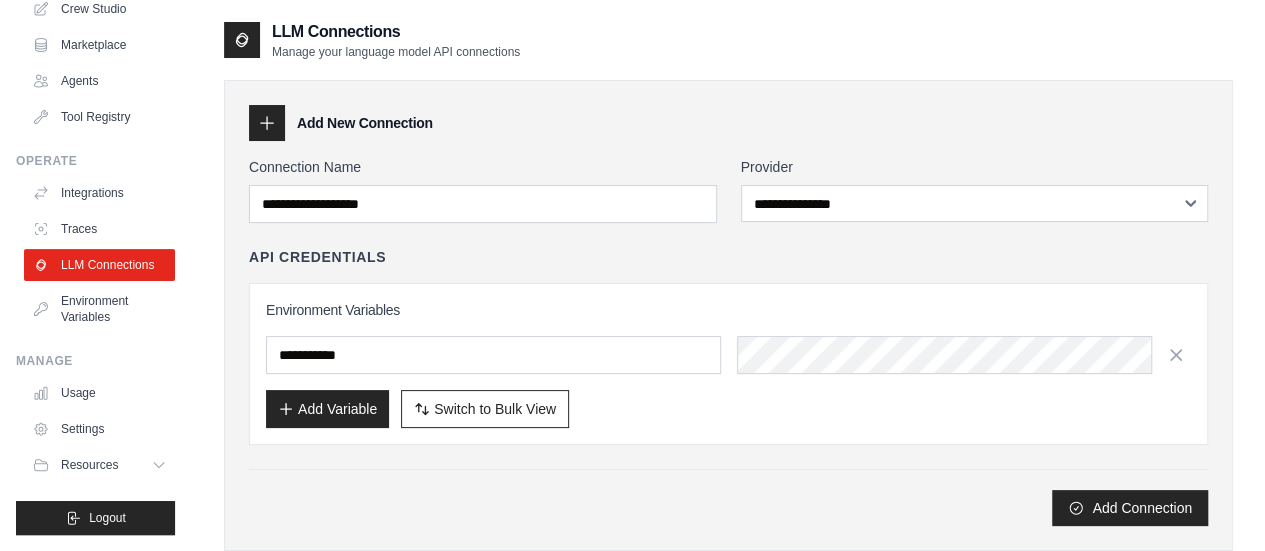 scroll, scrollTop: 166, scrollLeft: 0, axis: vertical 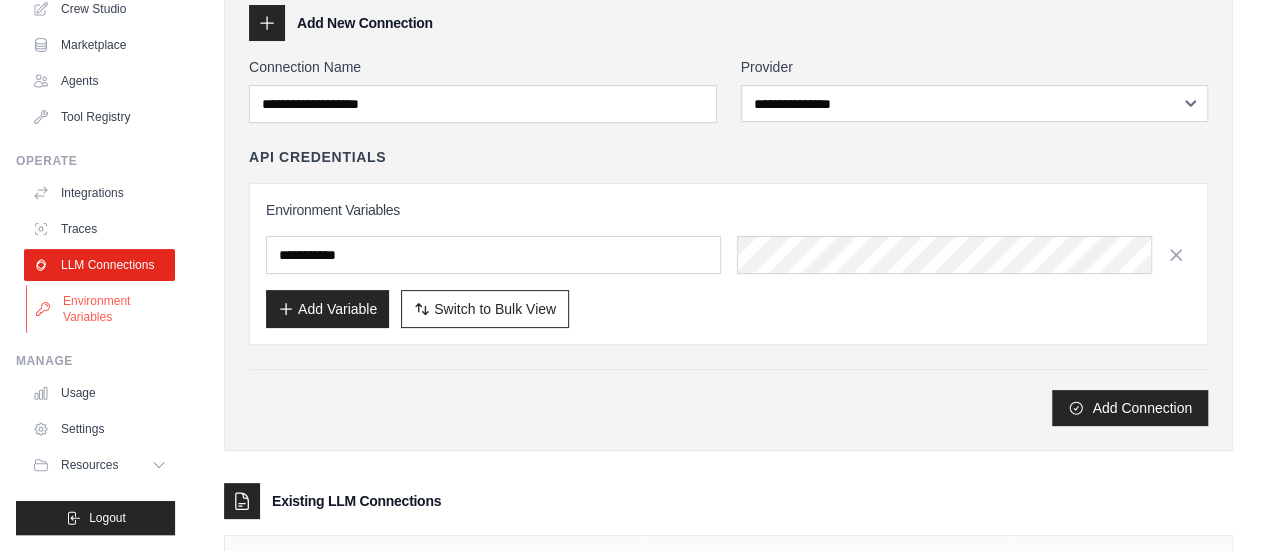 click on "Environment Variables" at bounding box center (101, 309) 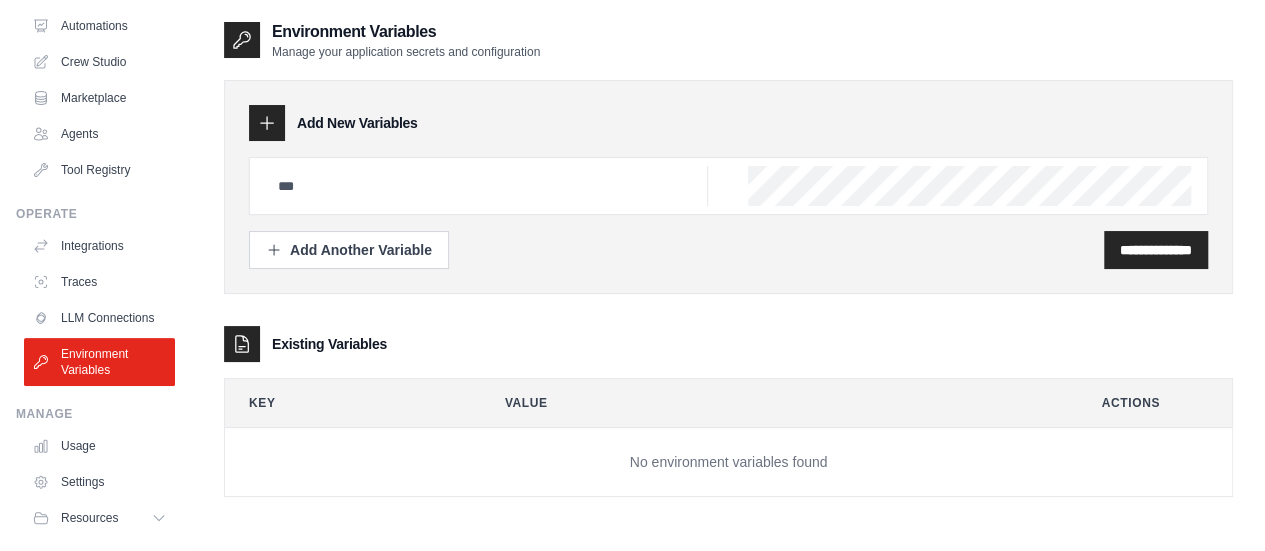 scroll, scrollTop: 166, scrollLeft: 0, axis: vertical 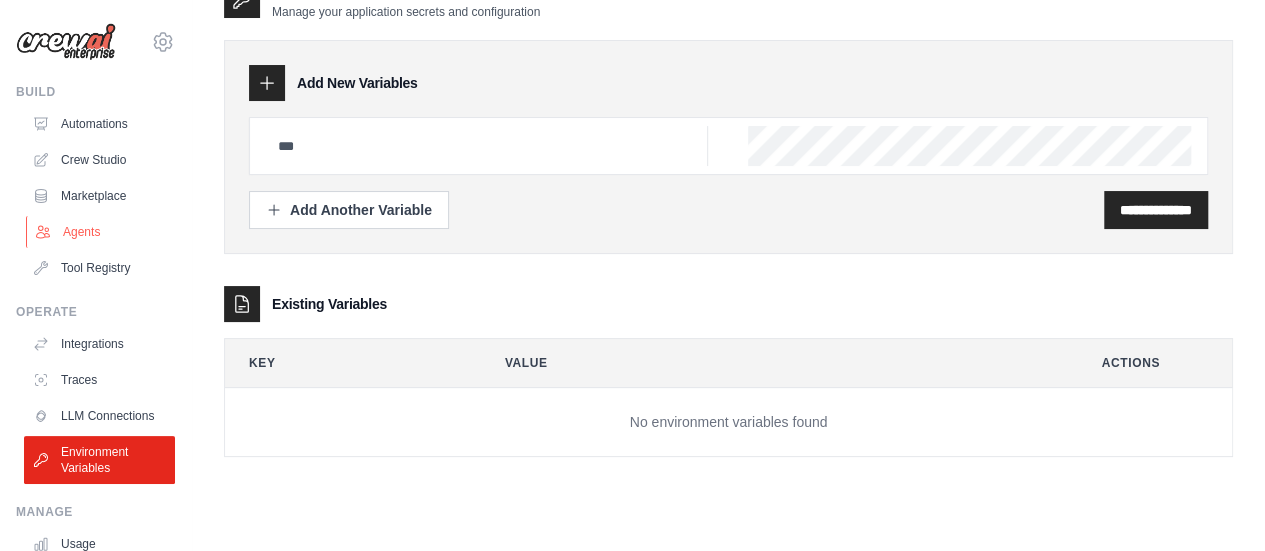 click on "Agents" at bounding box center (101, 232) 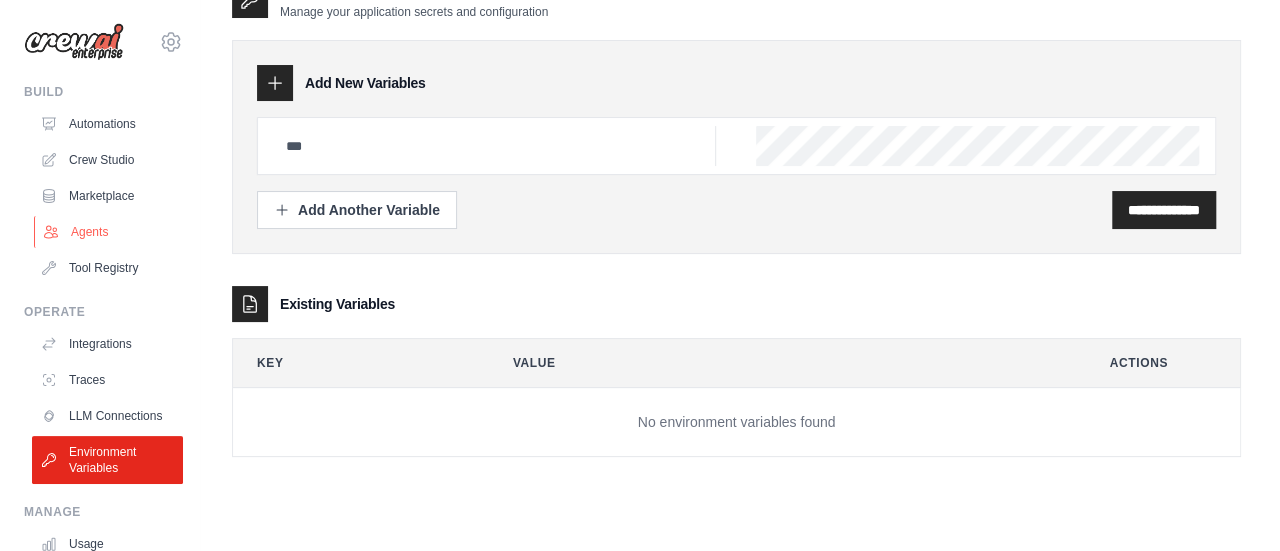 scroll, scrollTop: 0, scrollLeft: 0, axis: both 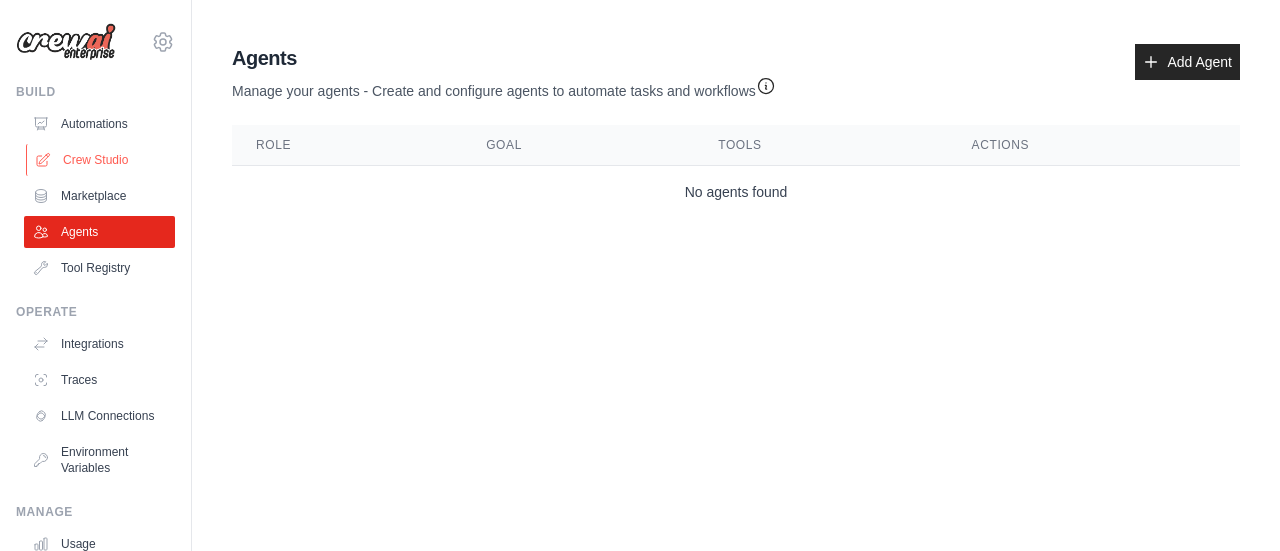 click on "Crew Studio" at bounding box center (101, 160) 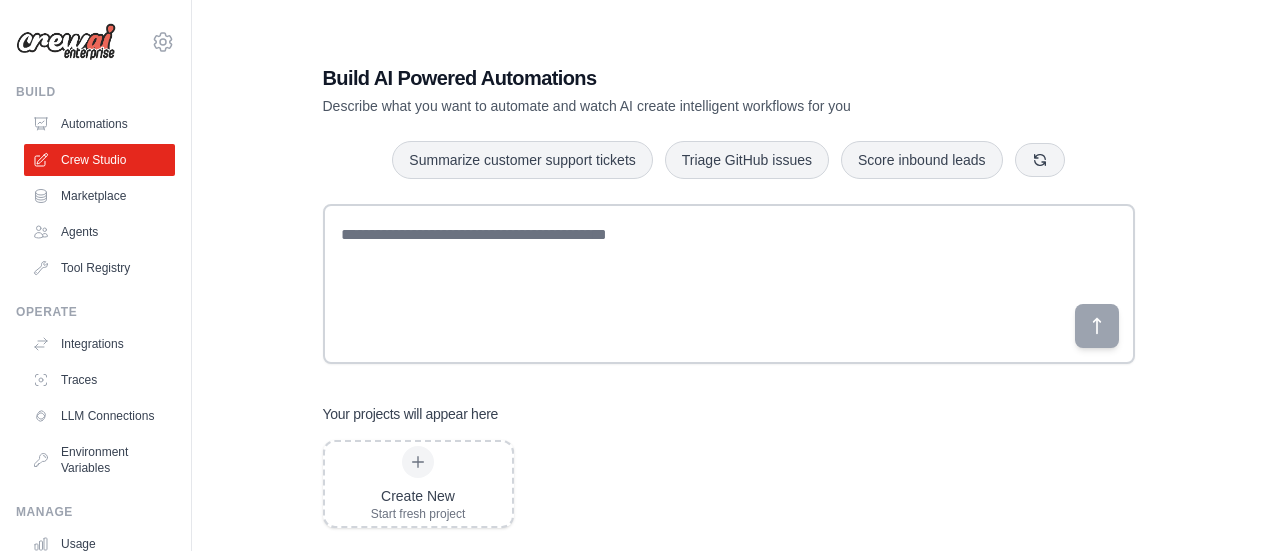 scroll, scrollTop: 0, scrollLeft: 0, axis: both 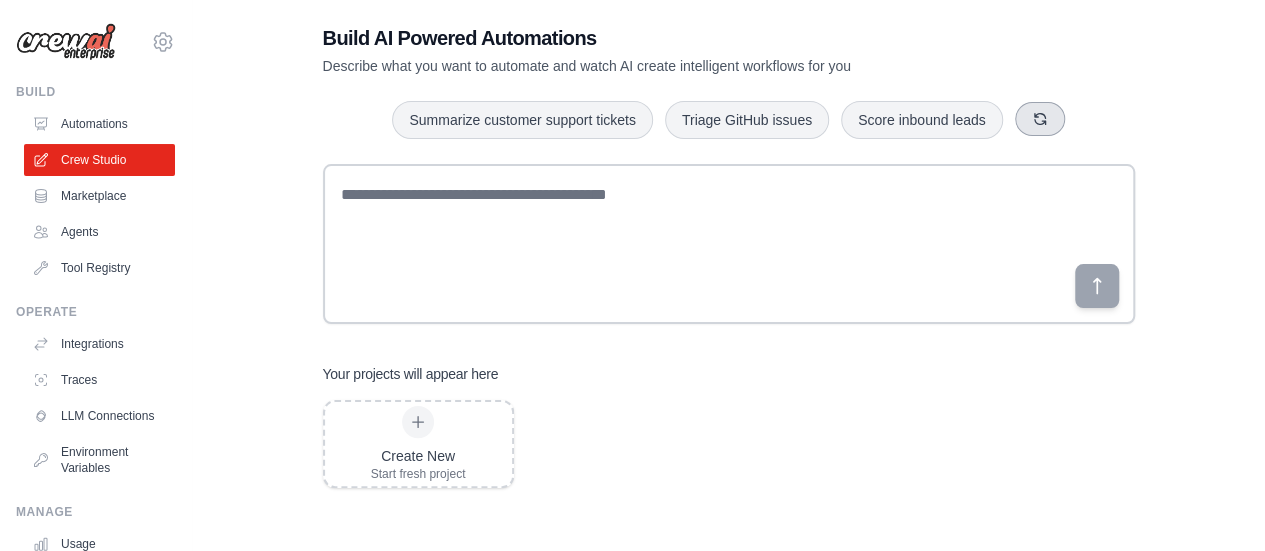 click 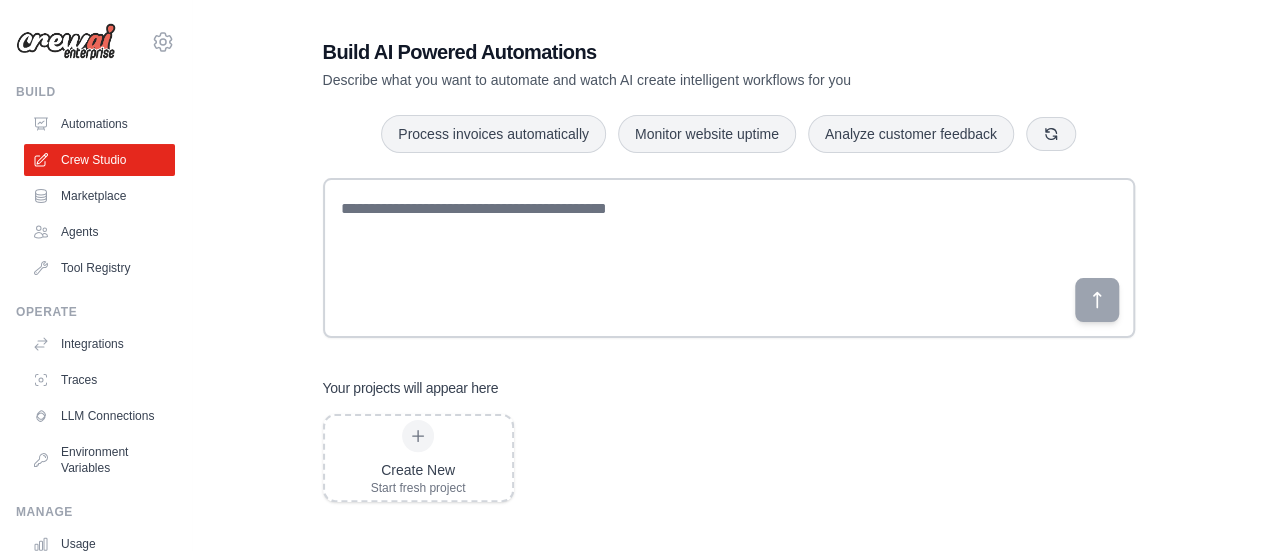 scroll, scrollTop: 40, scrollLeft: 0, axis: vertical 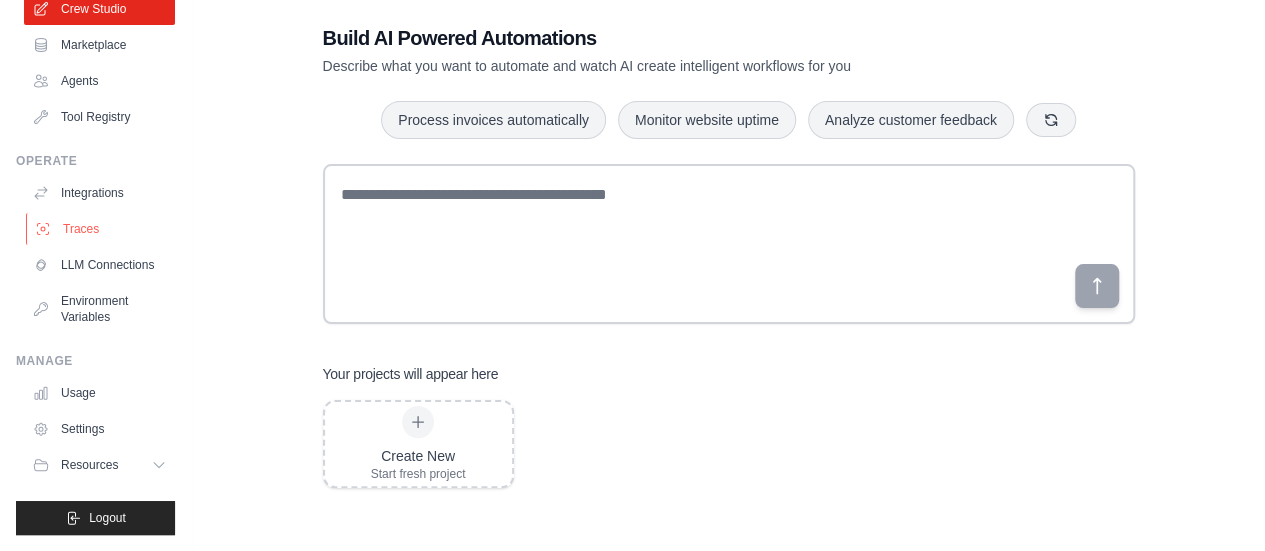 click on "Traces" at bounding box center [101, 229] 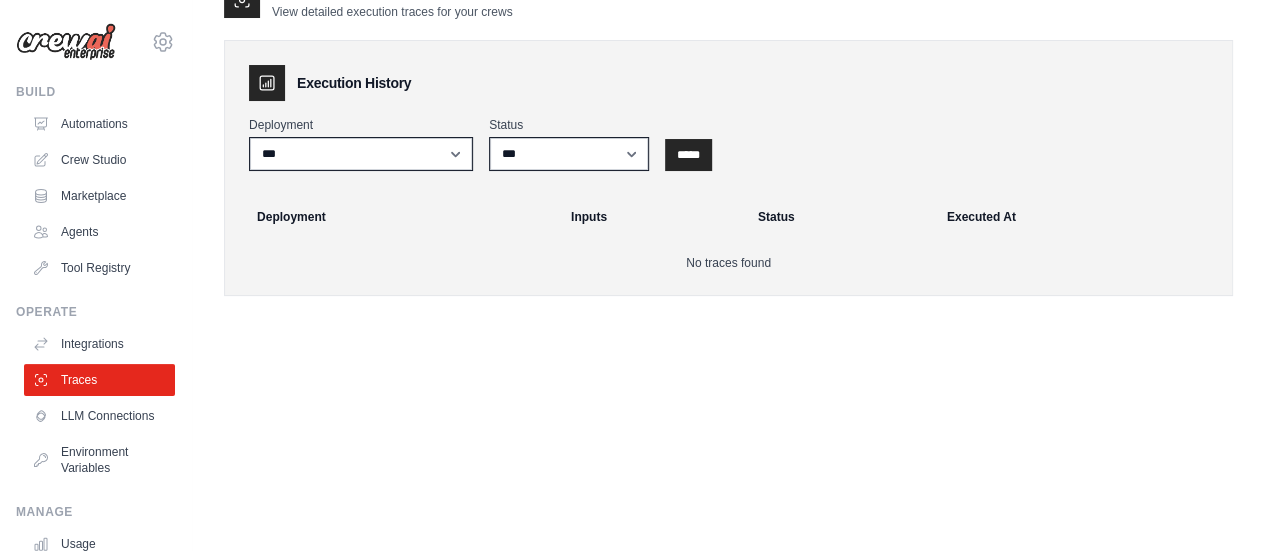 scroll, scrollTop: 0, scrollLeft: 0, axis: both 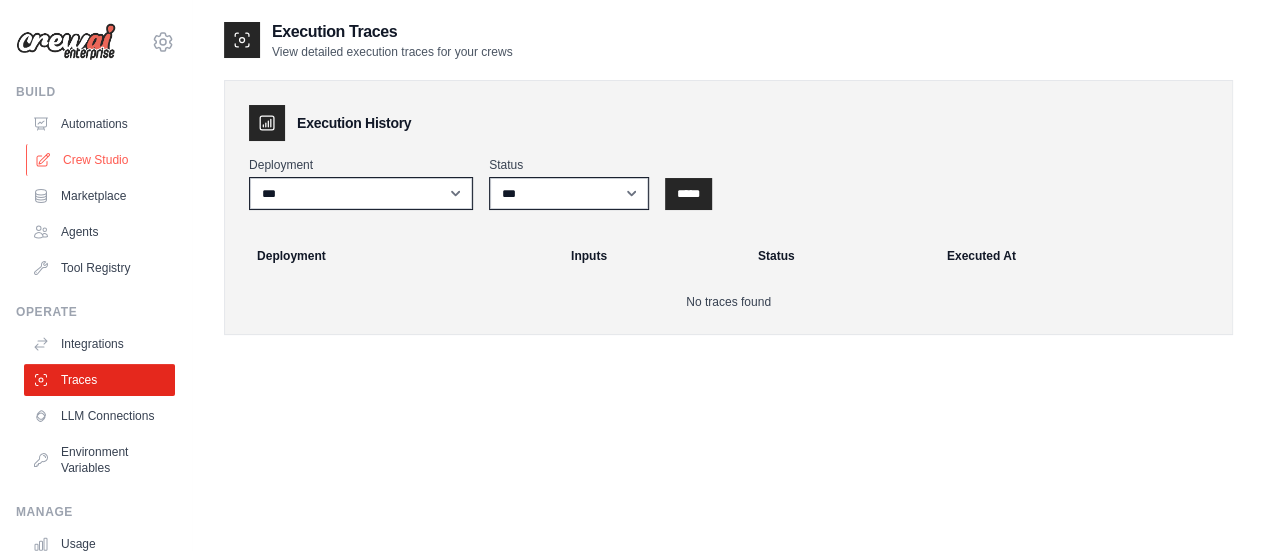 click on "Crew Studio" at bounding box center (101, 160) 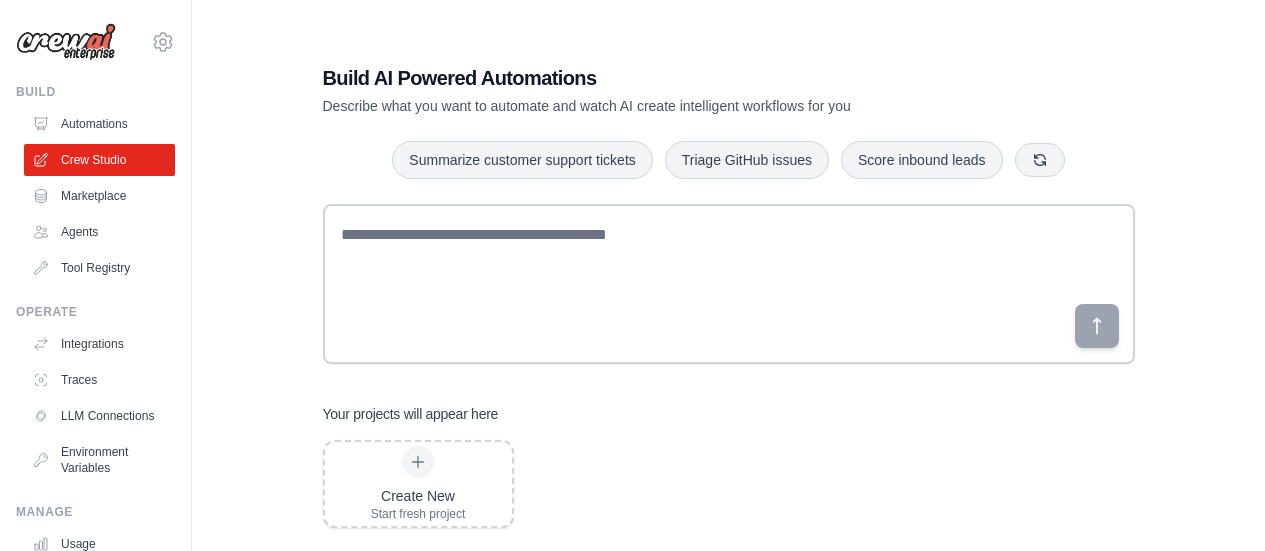 scroll, scrollTop: 0, scrollLeft: 0, axis: both 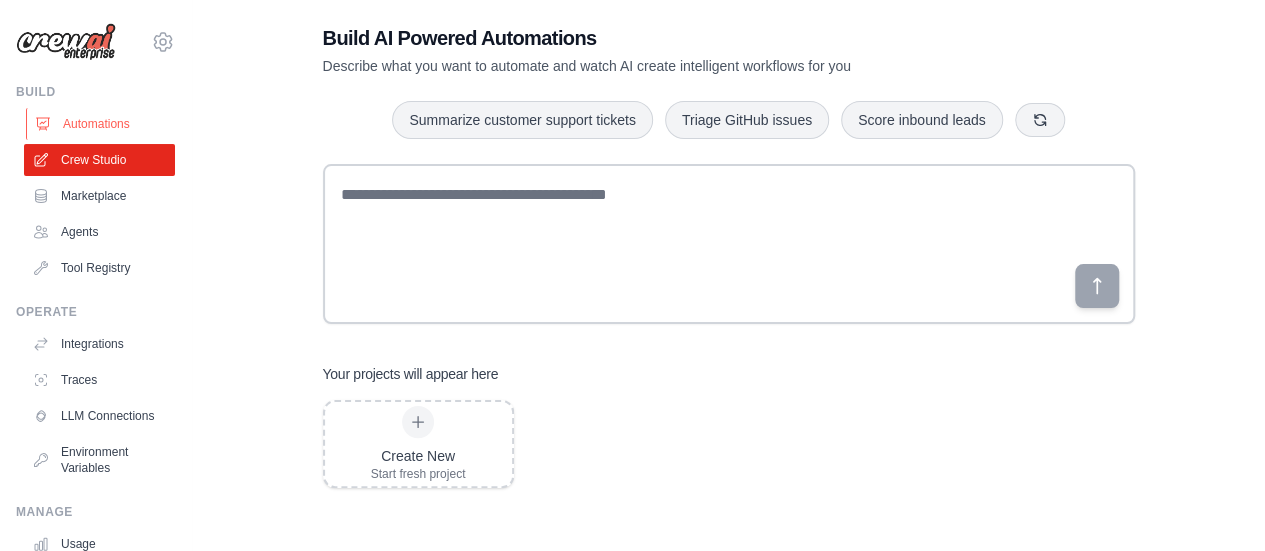 click on "Automations" at bounding box center [101, 124] 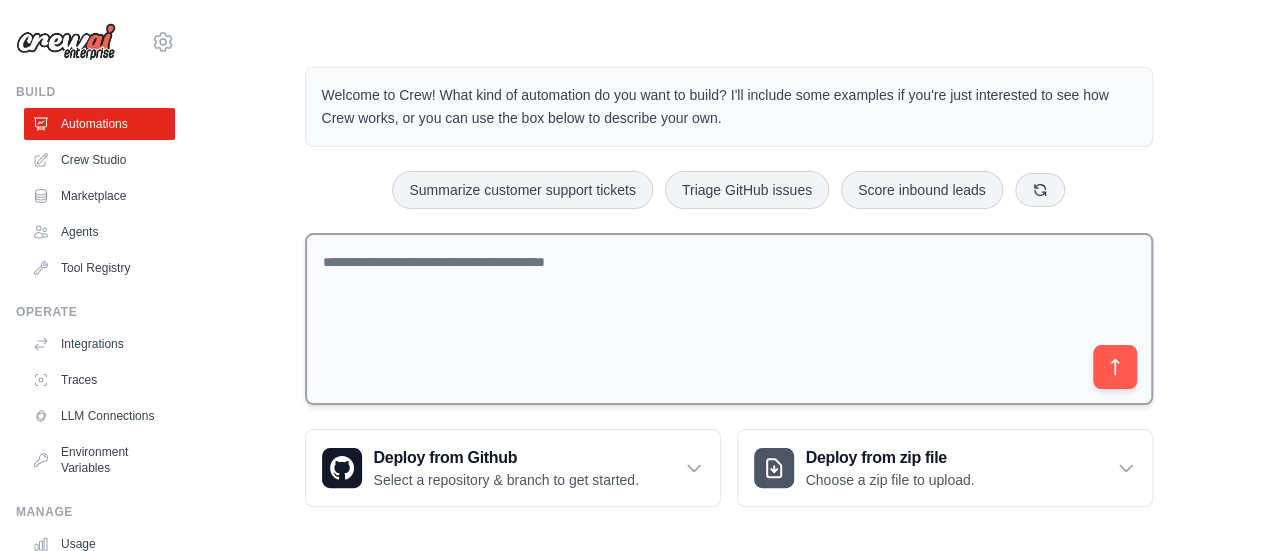 scroll, scrollTop: 22, scrollLeft: 0, axis: vertical 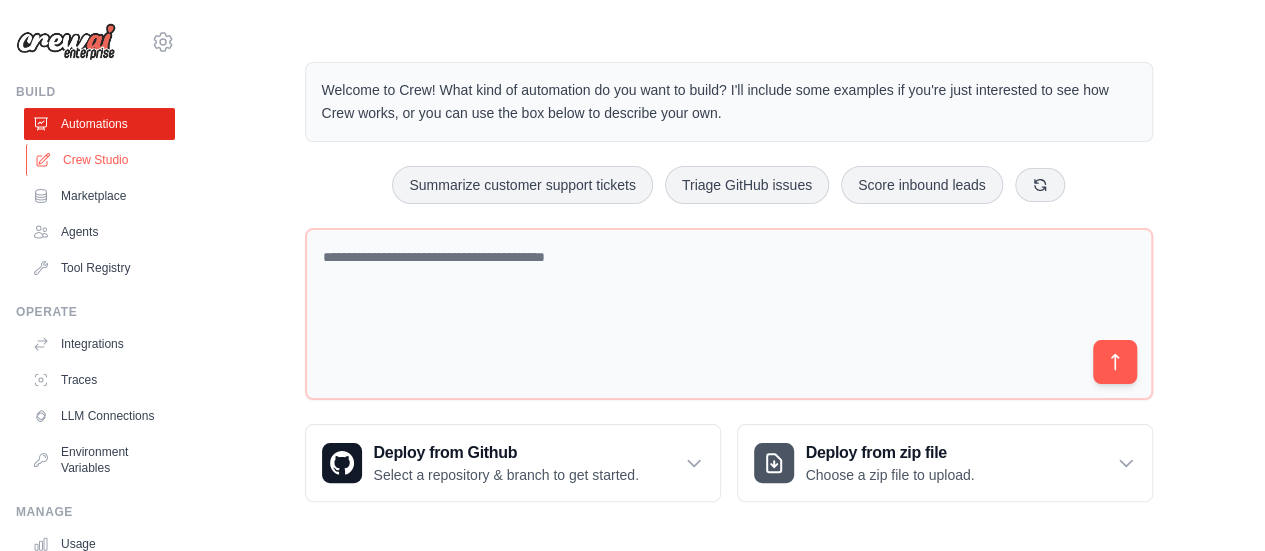 click on "Crew Studio" at bounding box center (101, 160) 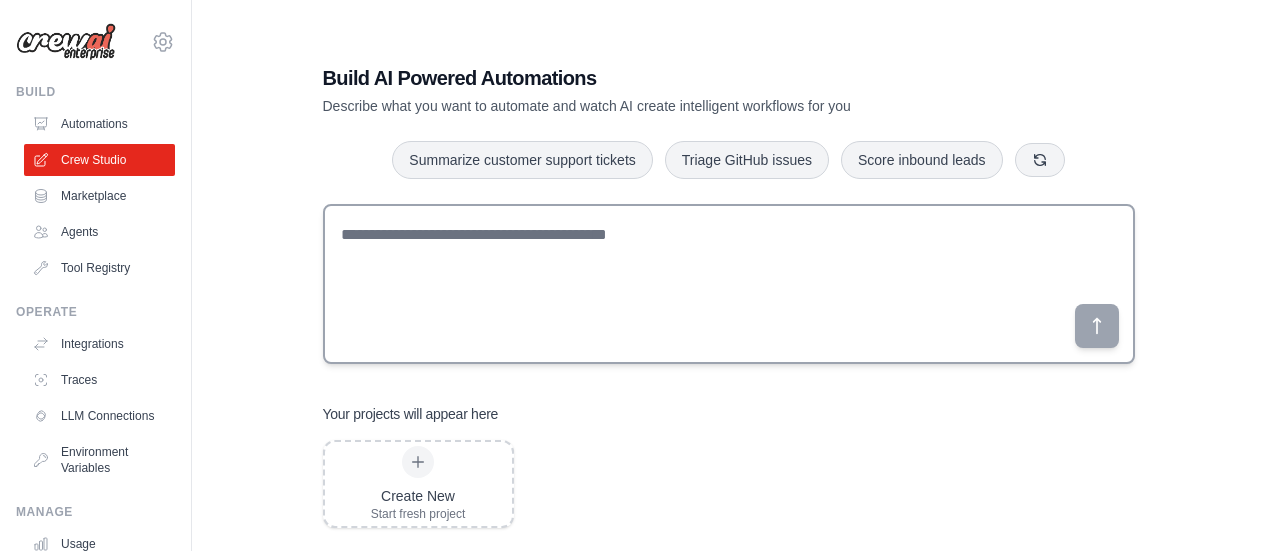 scroll, scrollTop: 0, scrollLeft: 0, axis: both 